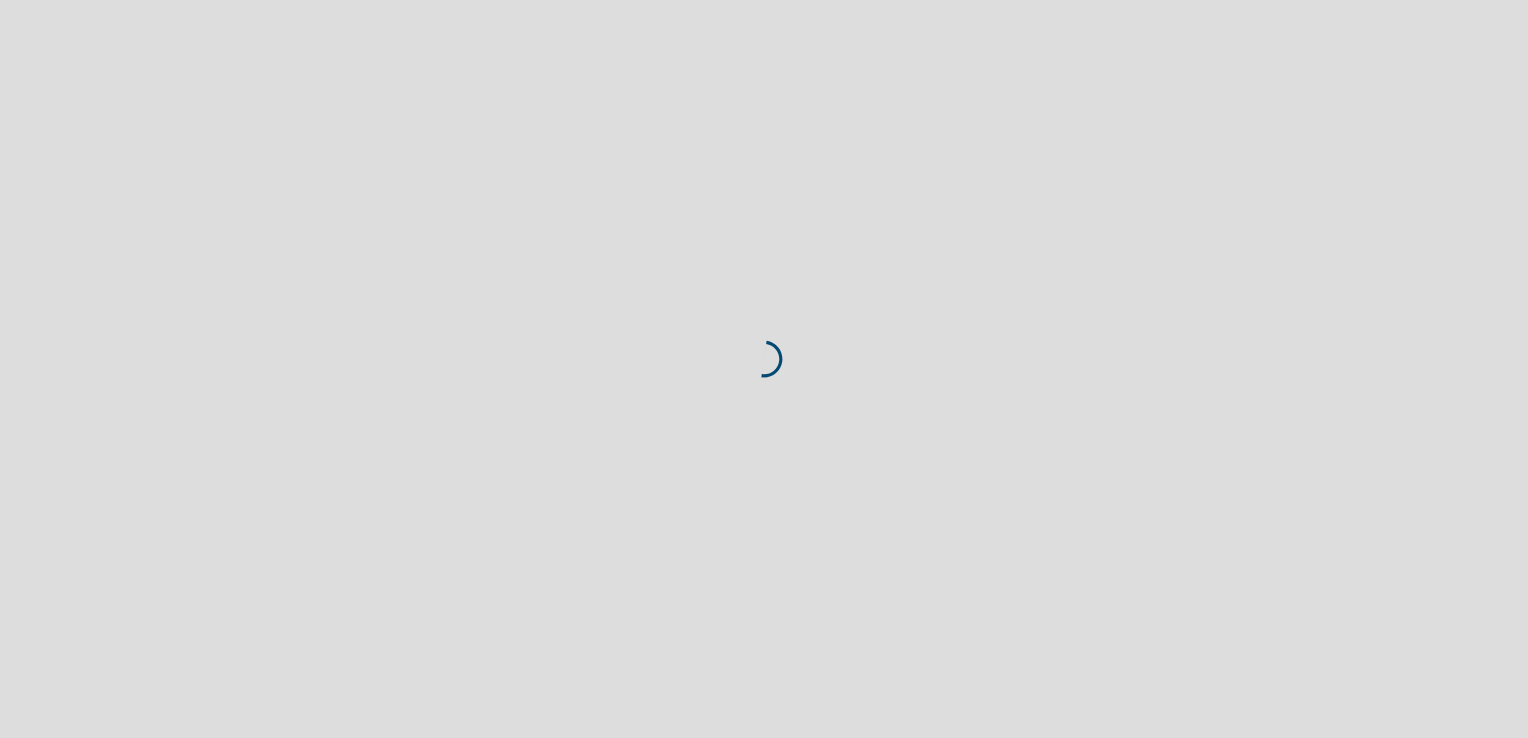 scroll, scrollTop: 0, scrollLeft: 0, axis: both 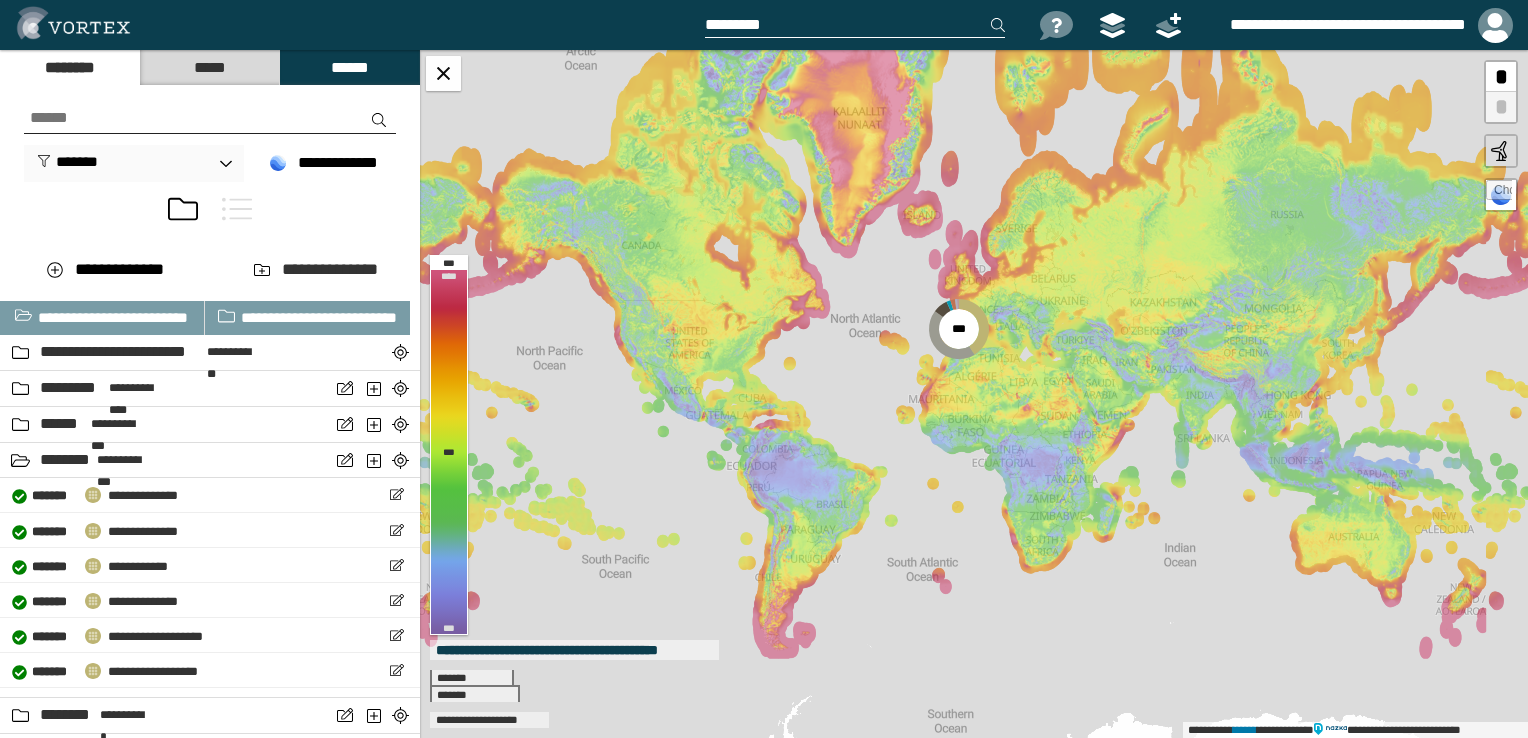 click at bounding box center [210, 118] 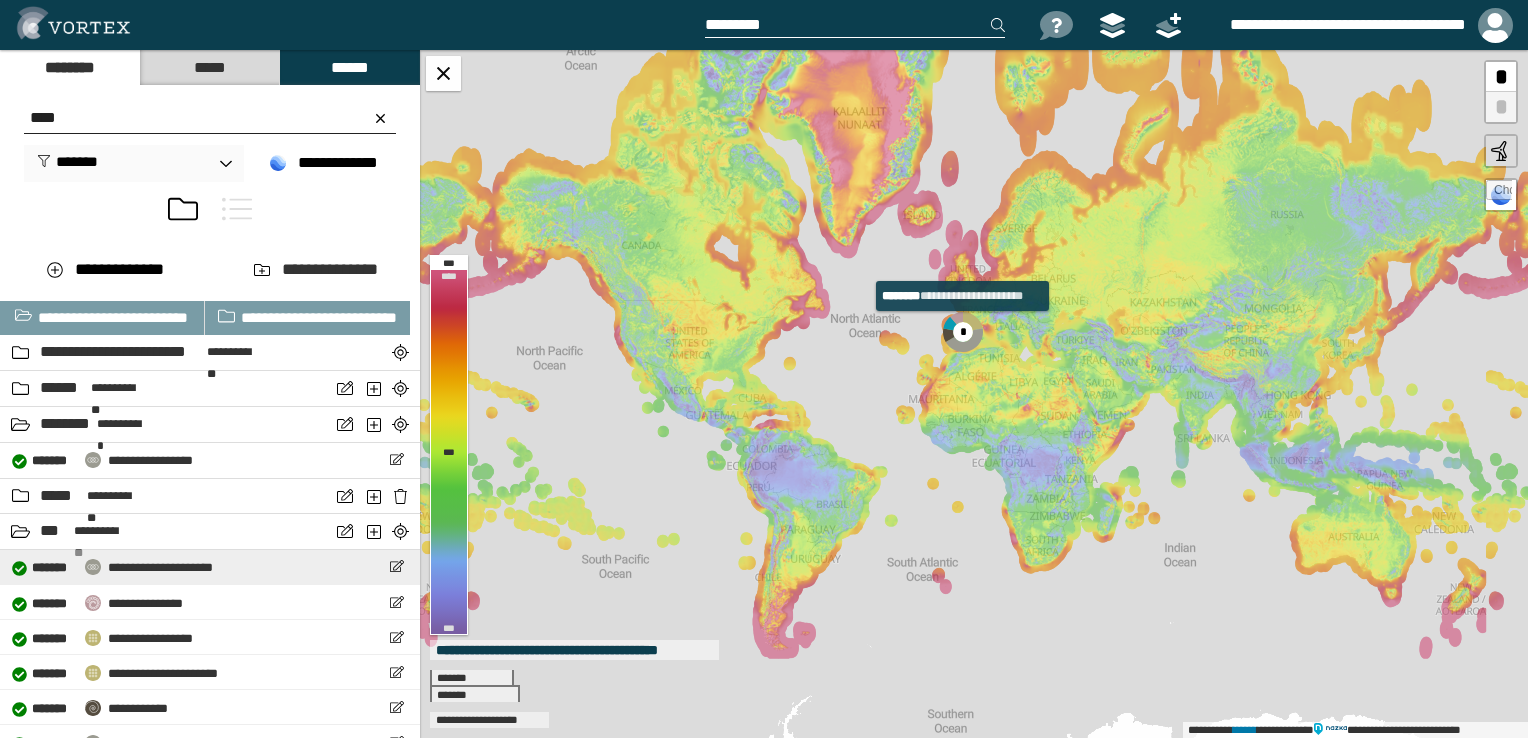 type on "****" 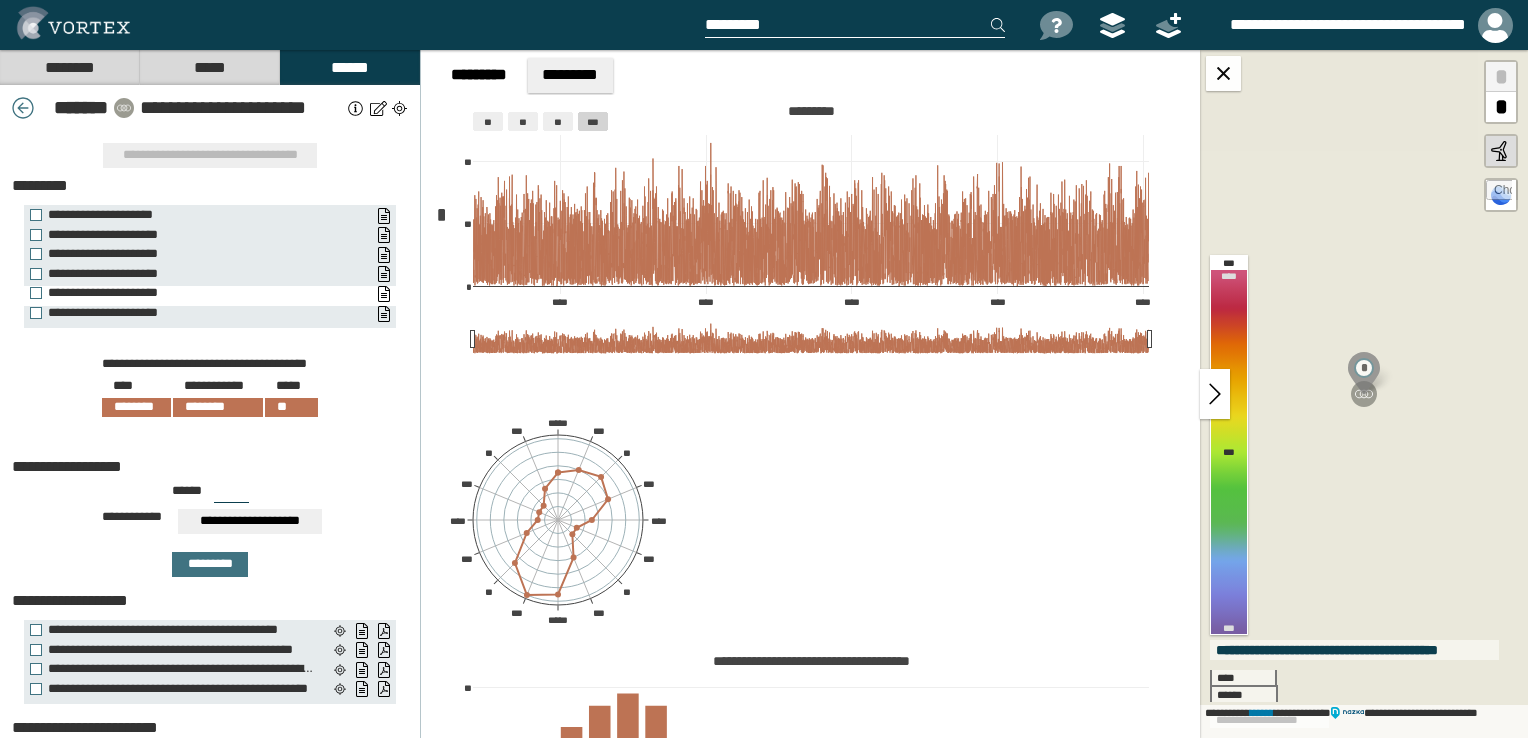 click on "**********" at bounding box center [195, 293] 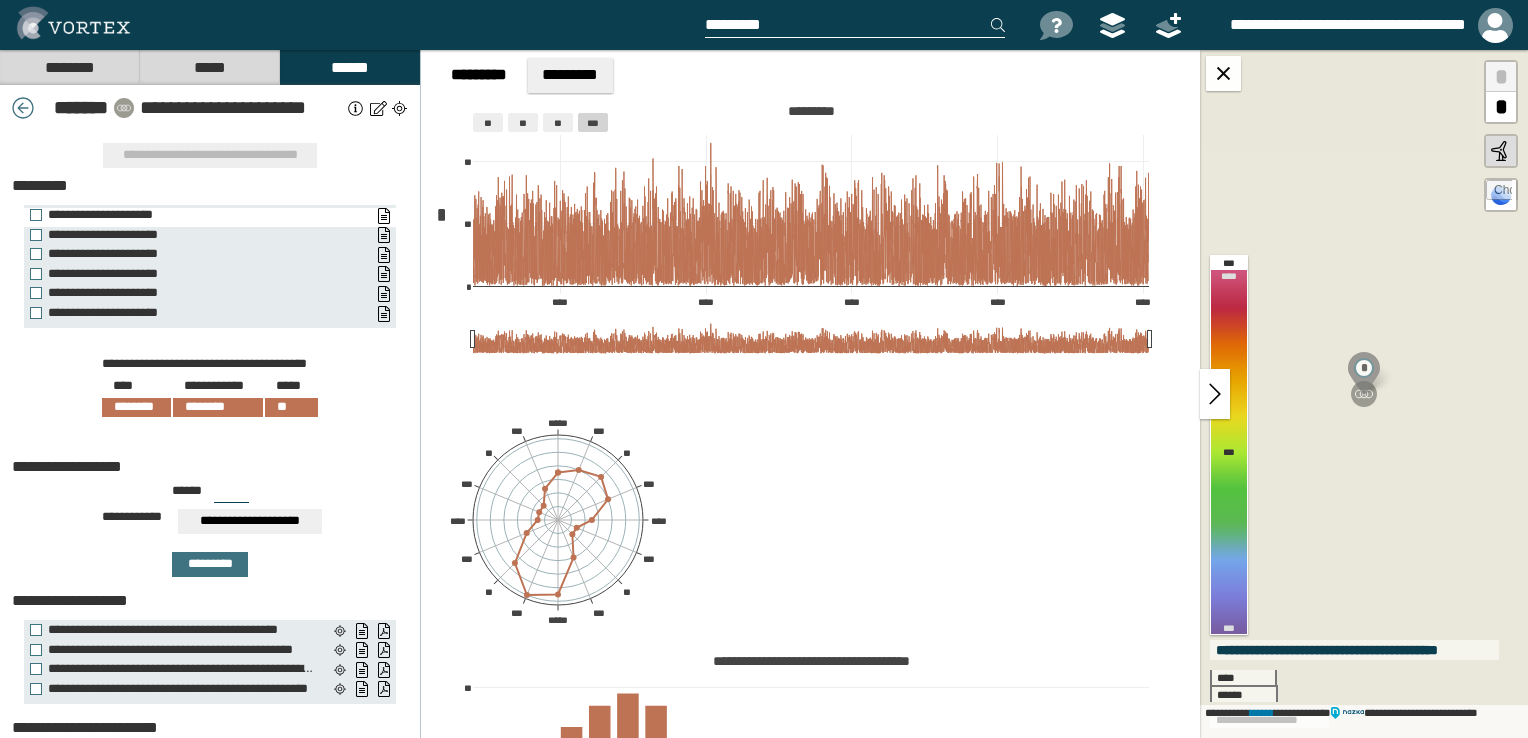 click on "**********" at bounding box center [195, 215] 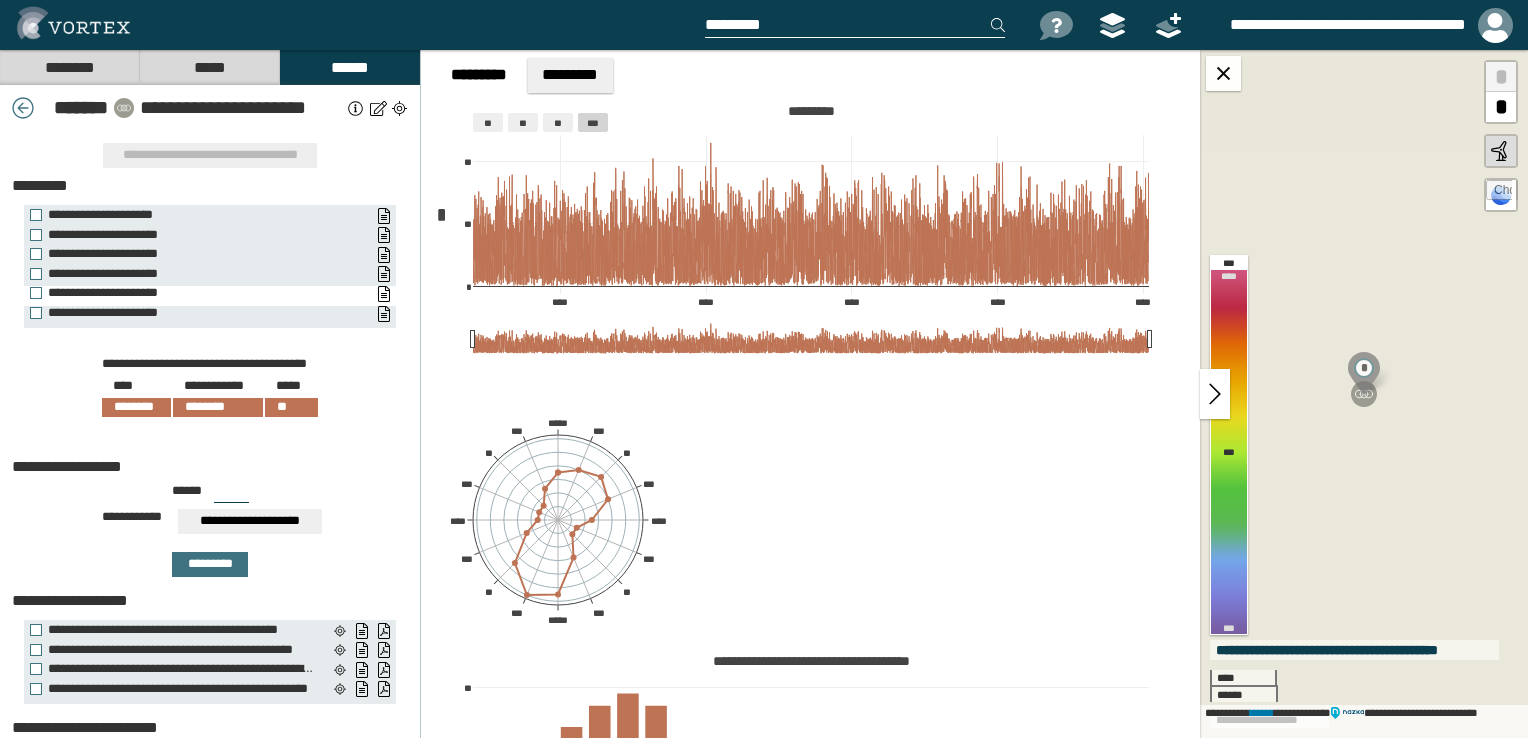 click on "**********" at bounding box center (195, 293) 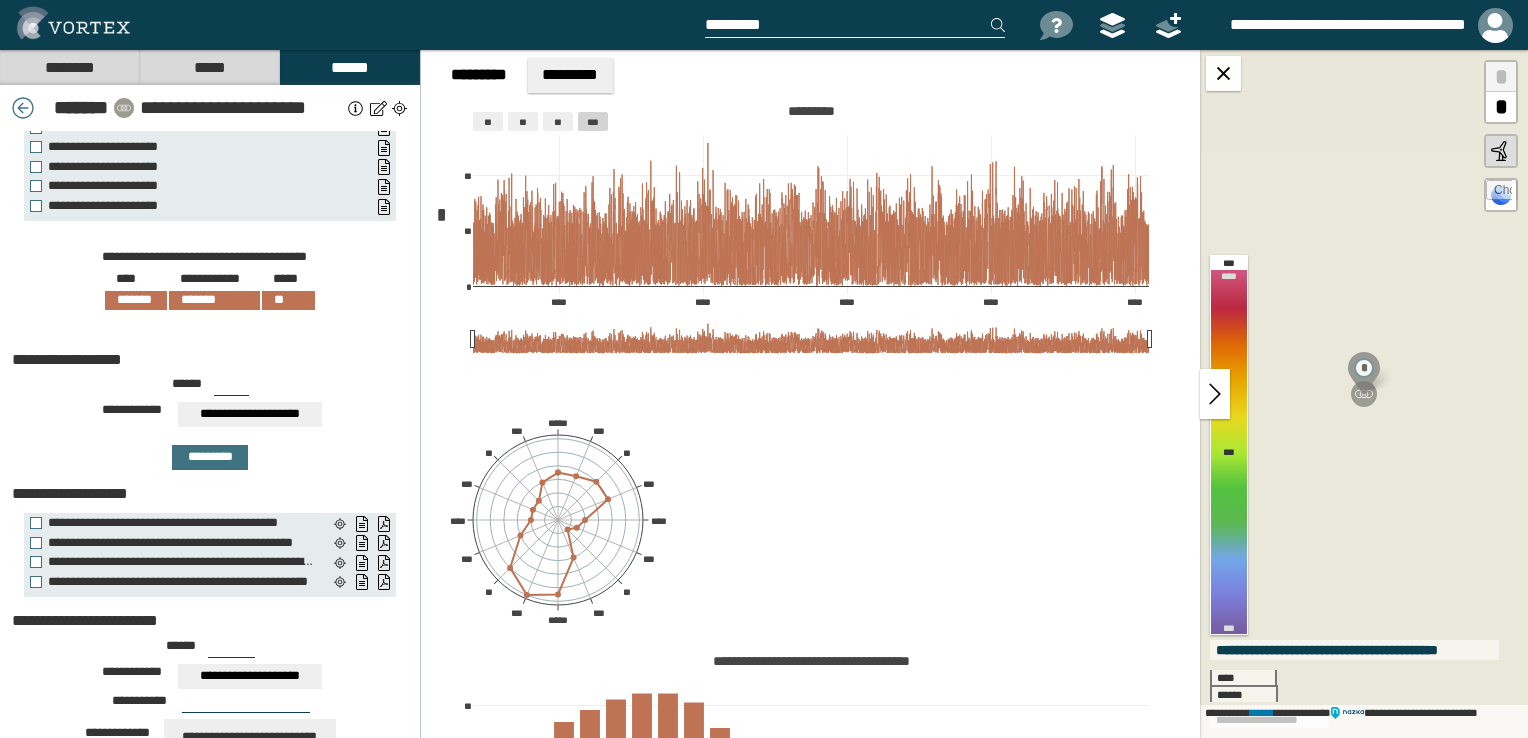 scroll, scrollTop: 0, scrollLeft: 0, axis: both 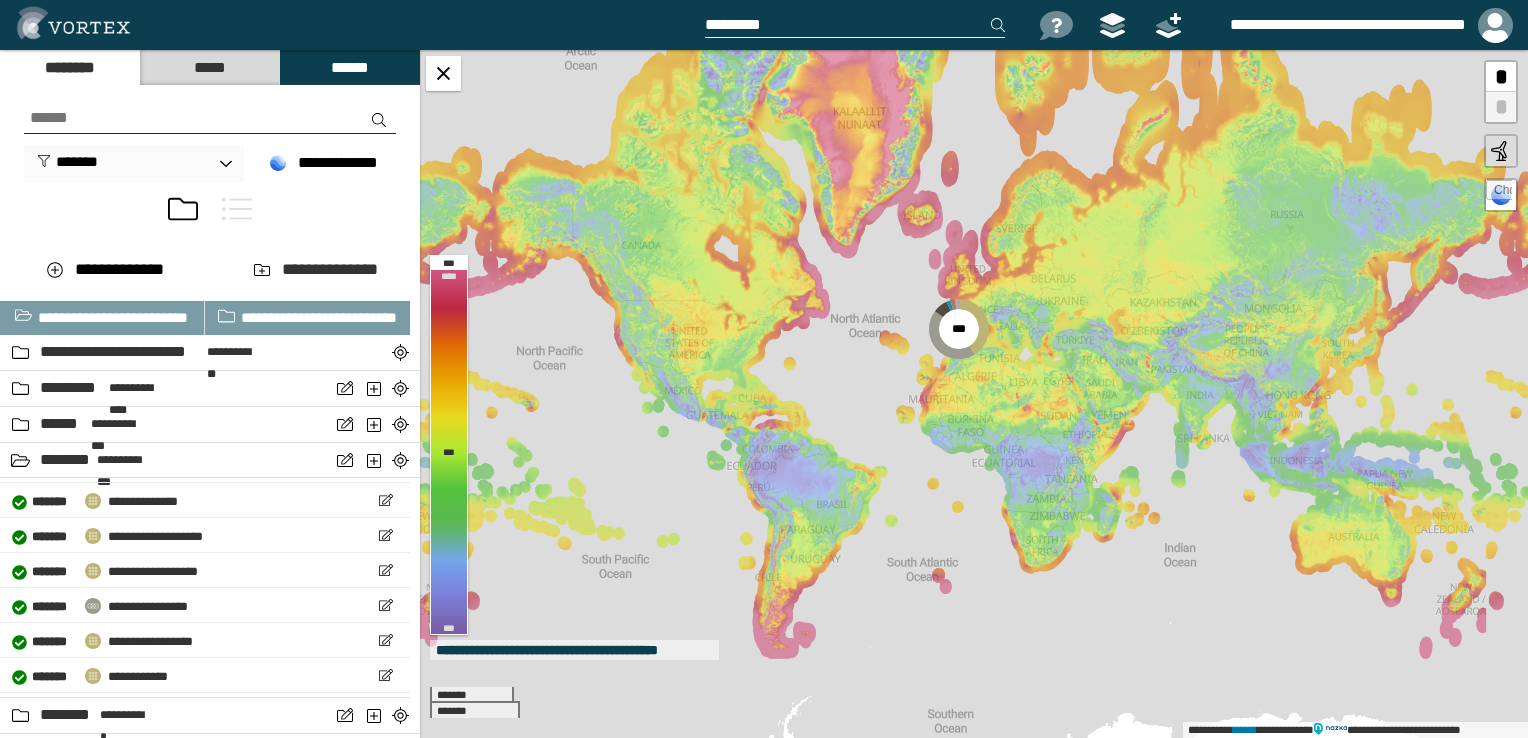 click at bounding box center [210, 118] 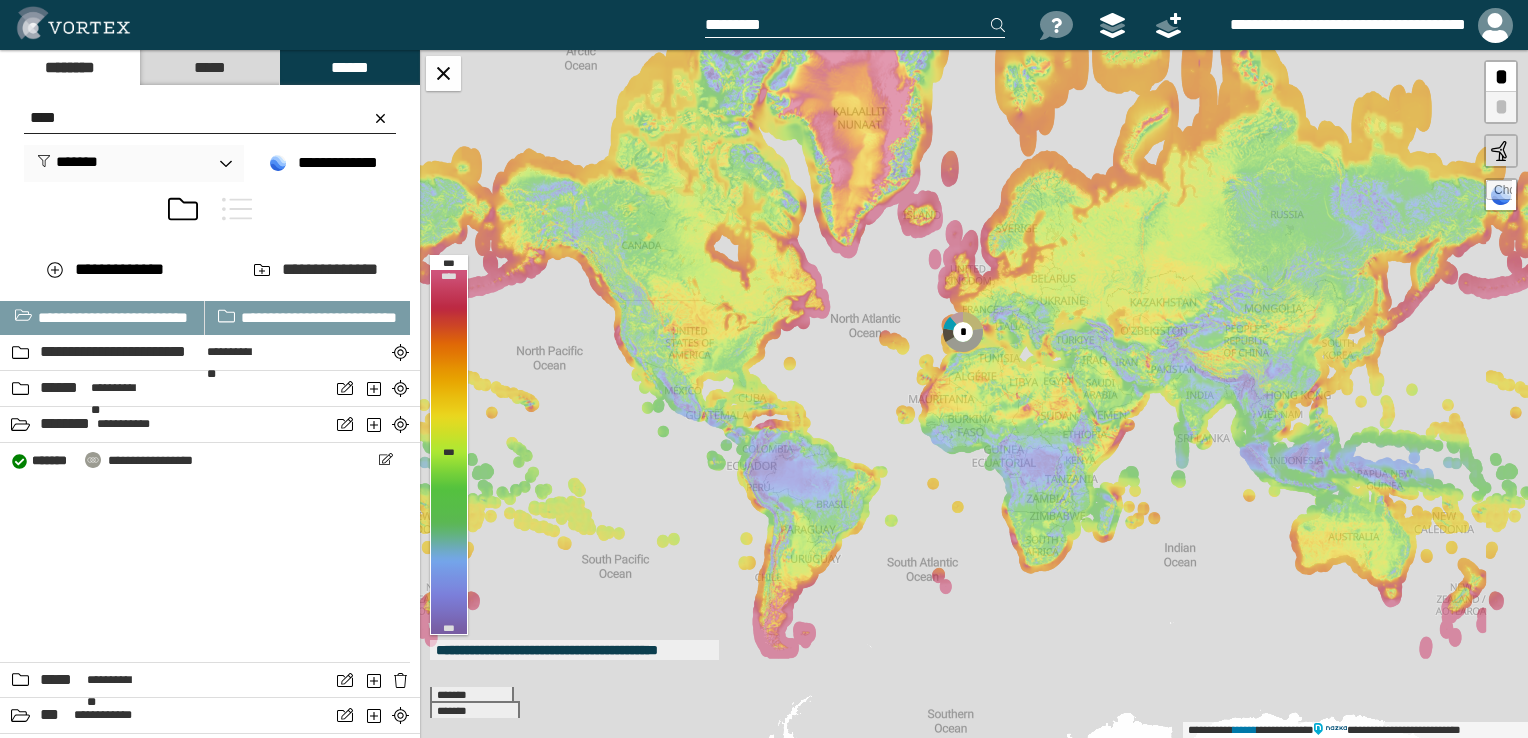 scroll, scrollTop: 0, scrollLeft: 0, axis: both 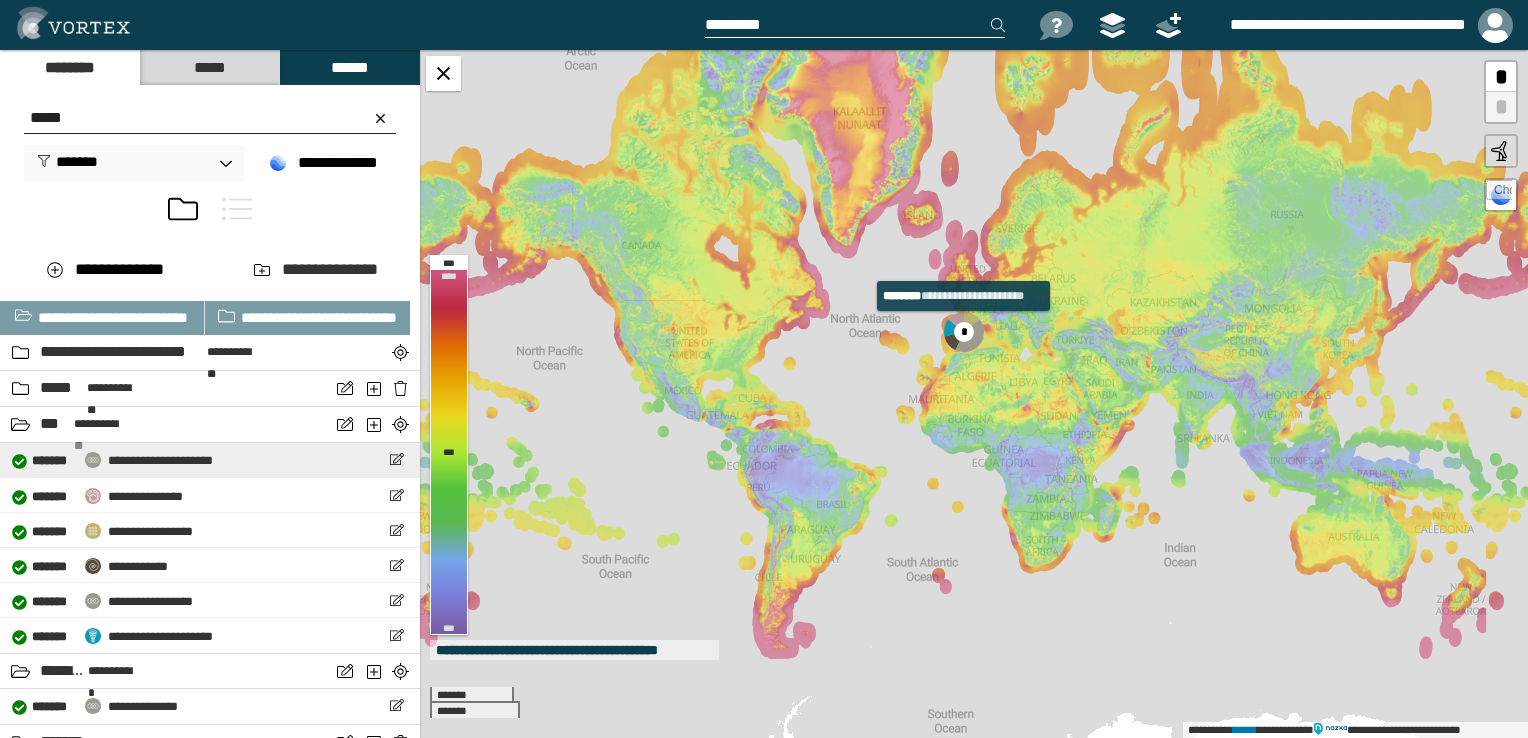 type on "*****" 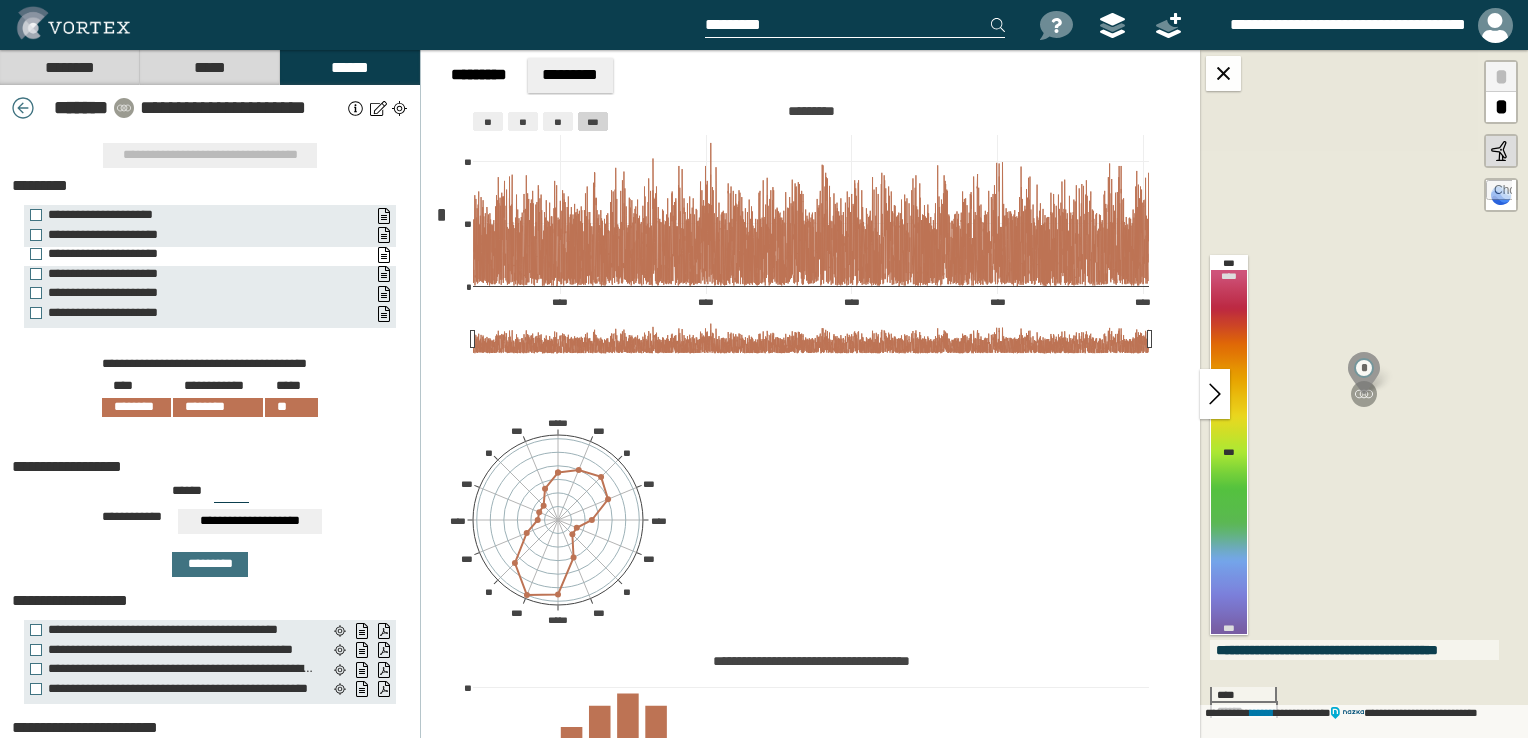 click on "**********" at bounding box center (195, 254) 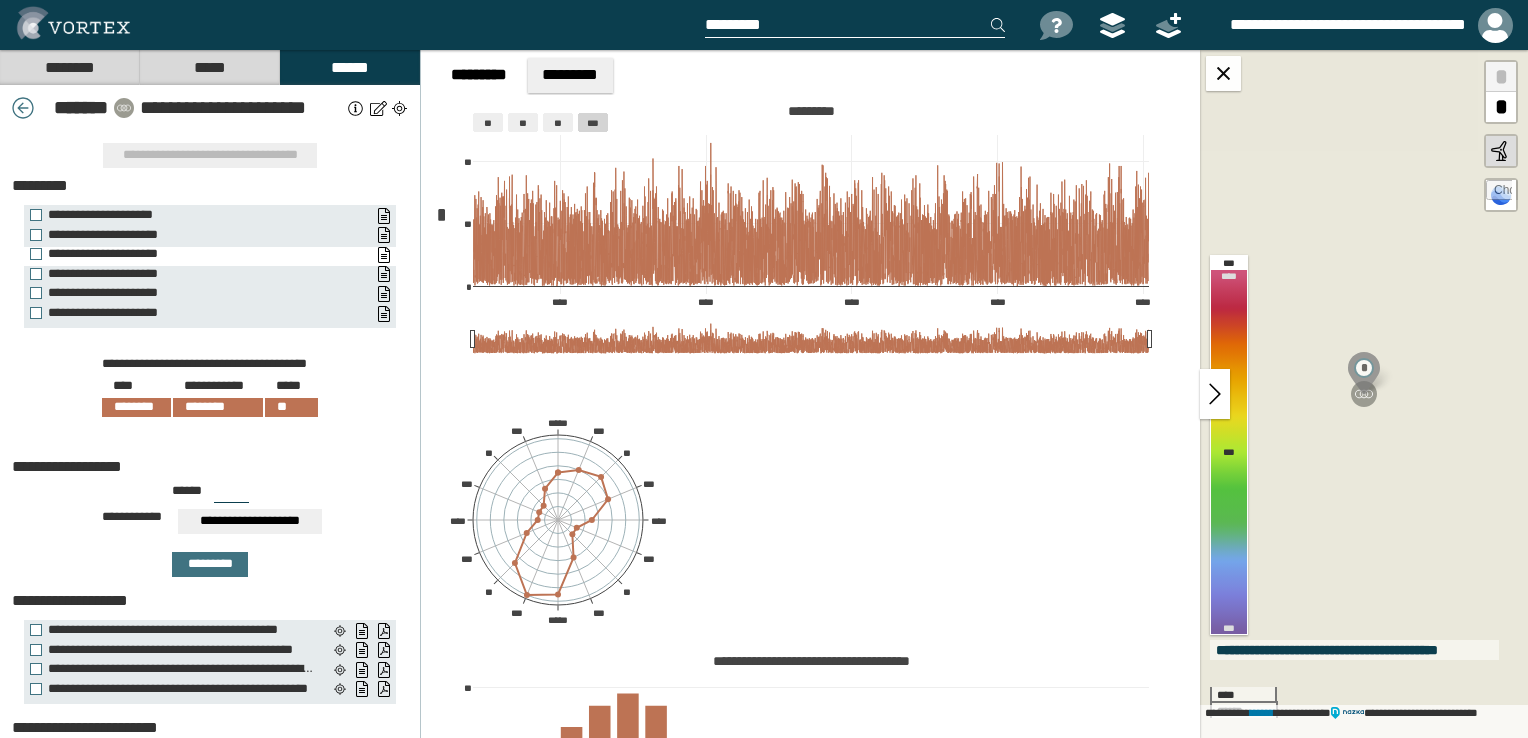click on "**********" at bounding box center (195, 254) 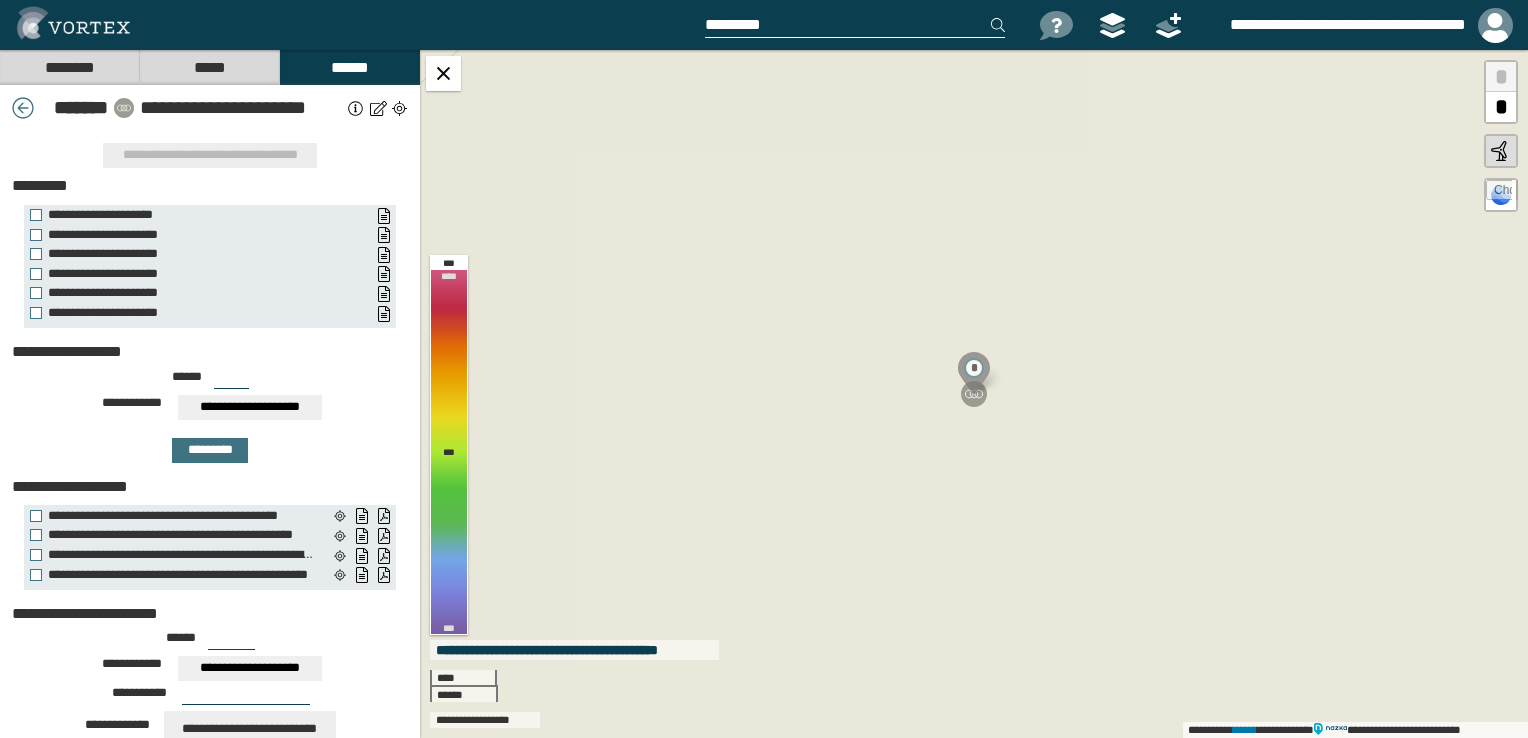 click at bounding box center [123, 107] 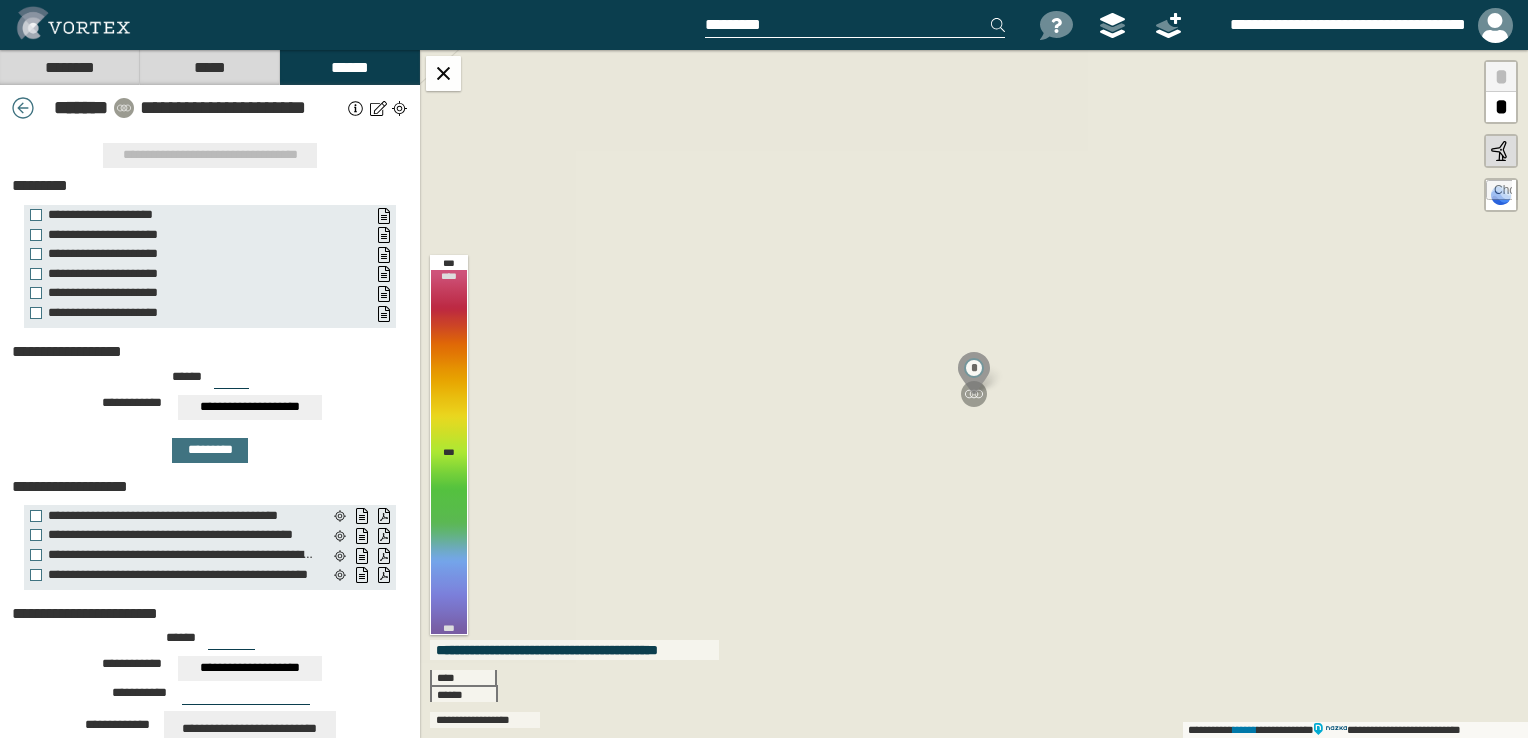 click on "**********" at bounding box center (210, 215) 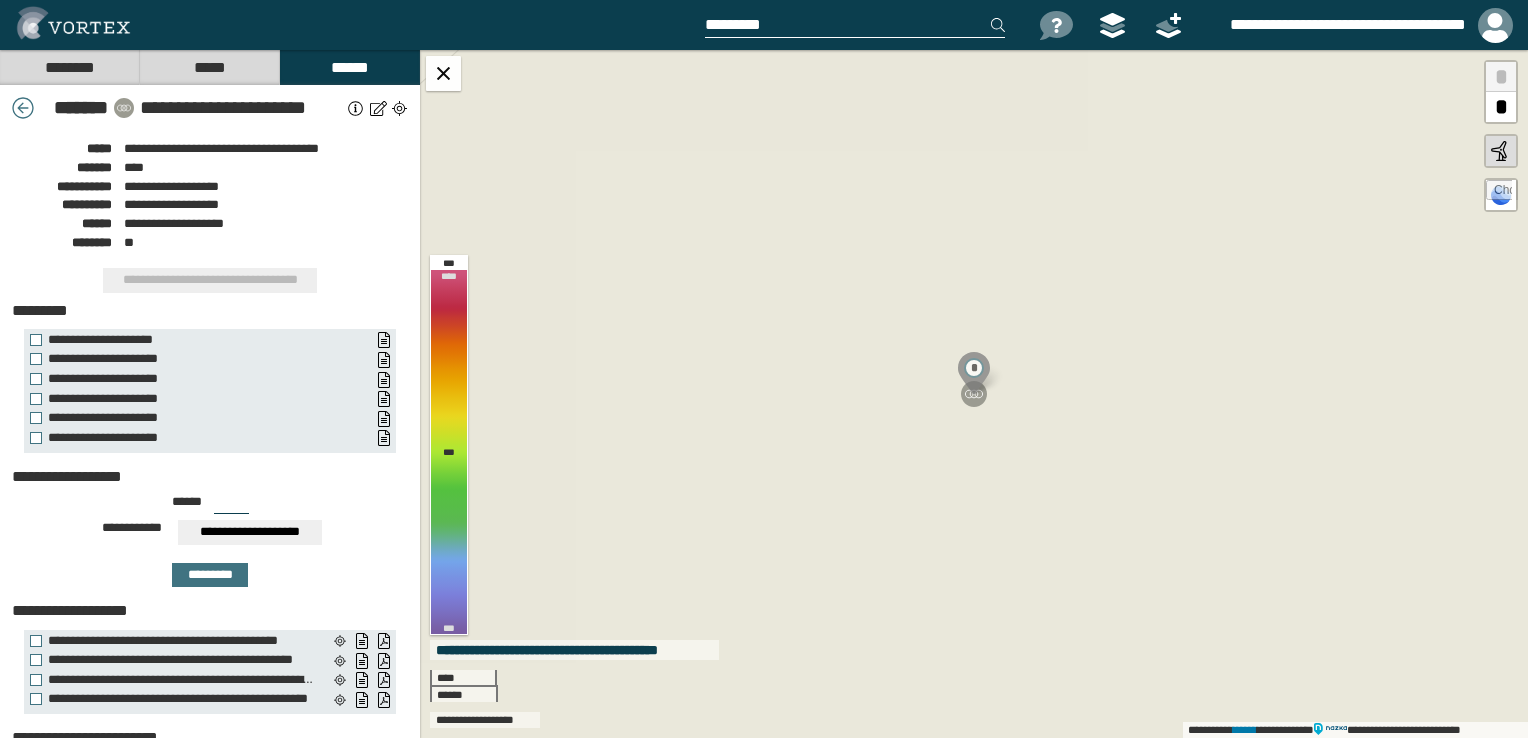 drag, startPoint x: 128, startPoint y: 223, endPoint x: 147, endPoint y: 234, distance: 21.954498 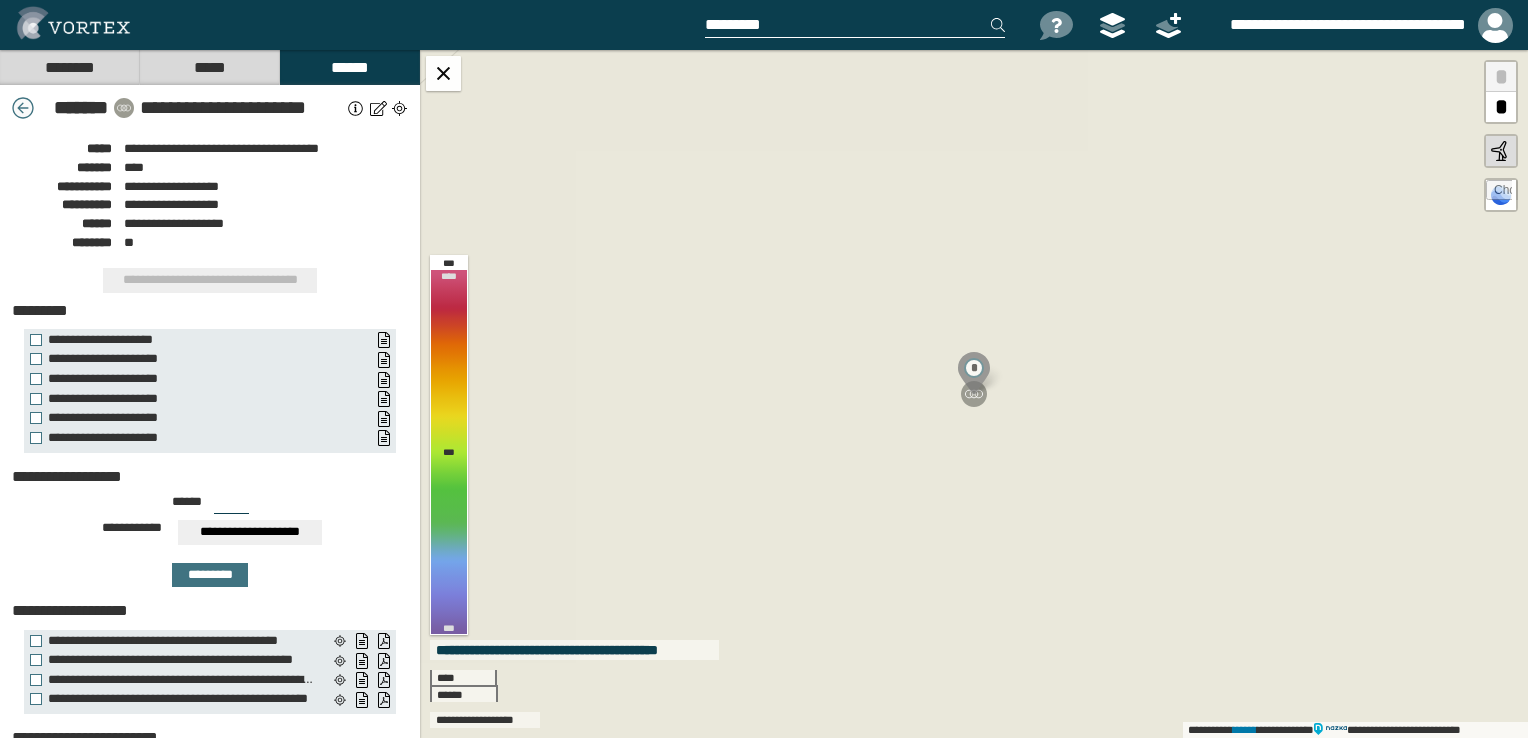 click at bounding box center [23, 108] 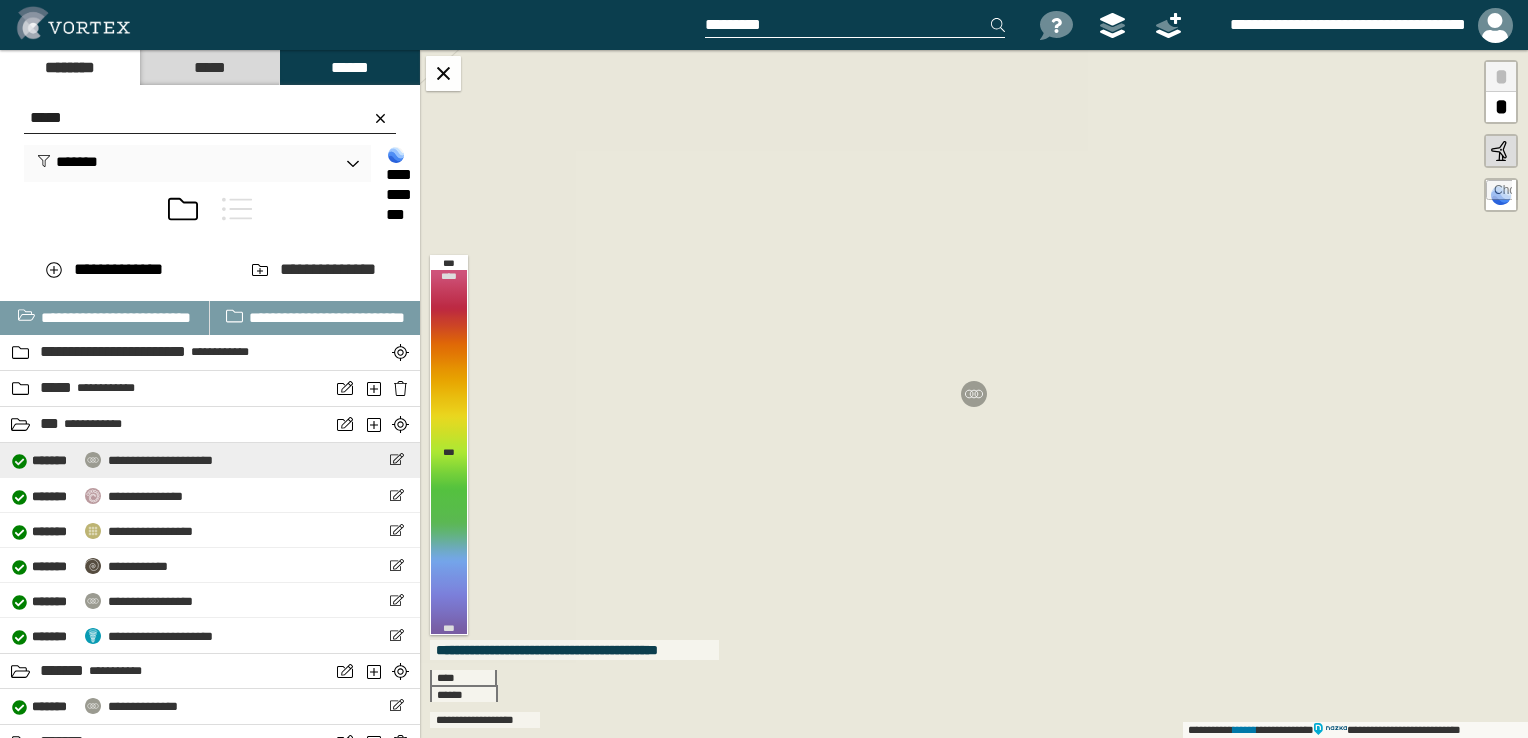 click on "**********" at bounding box center [160, 460] 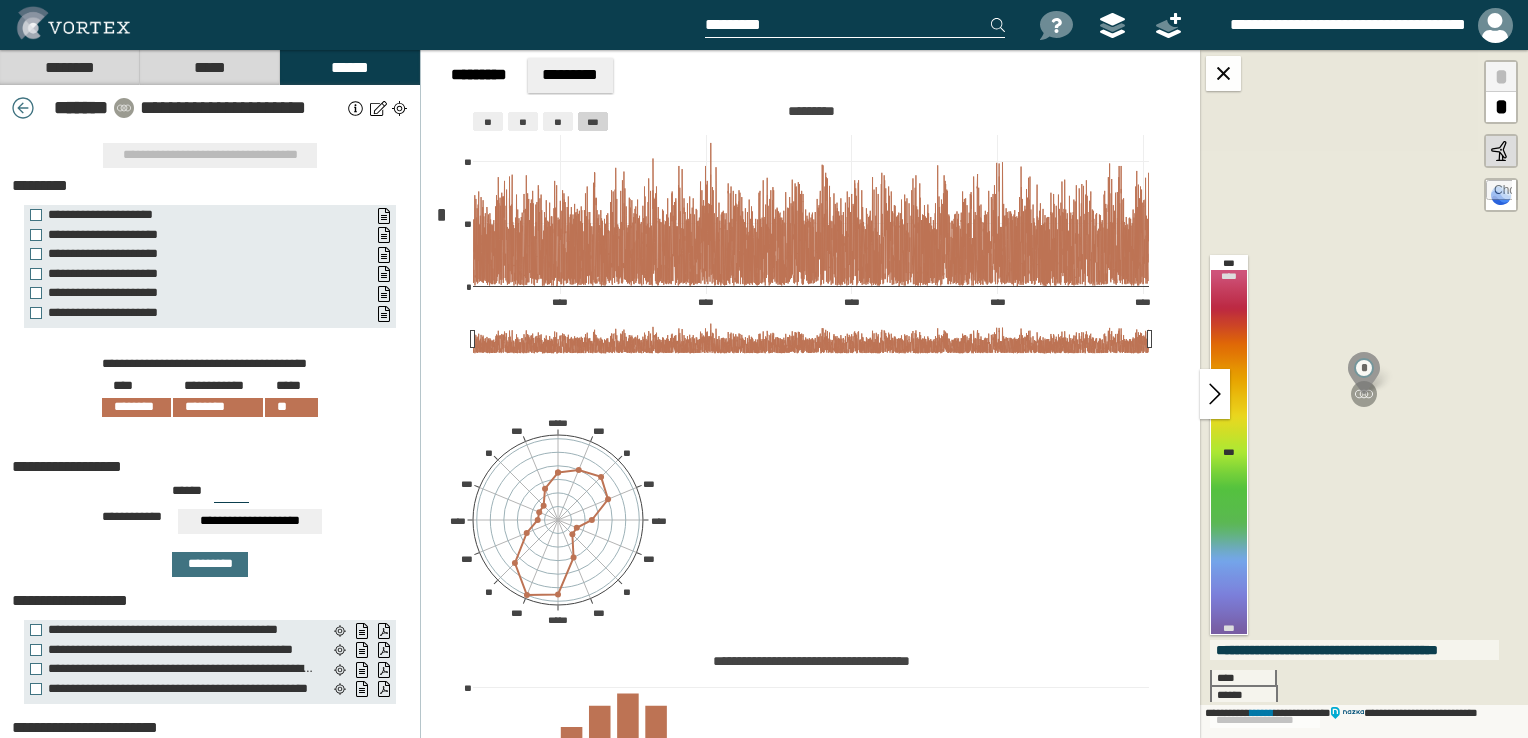 click on "**********" at bounding box center [241, 108] 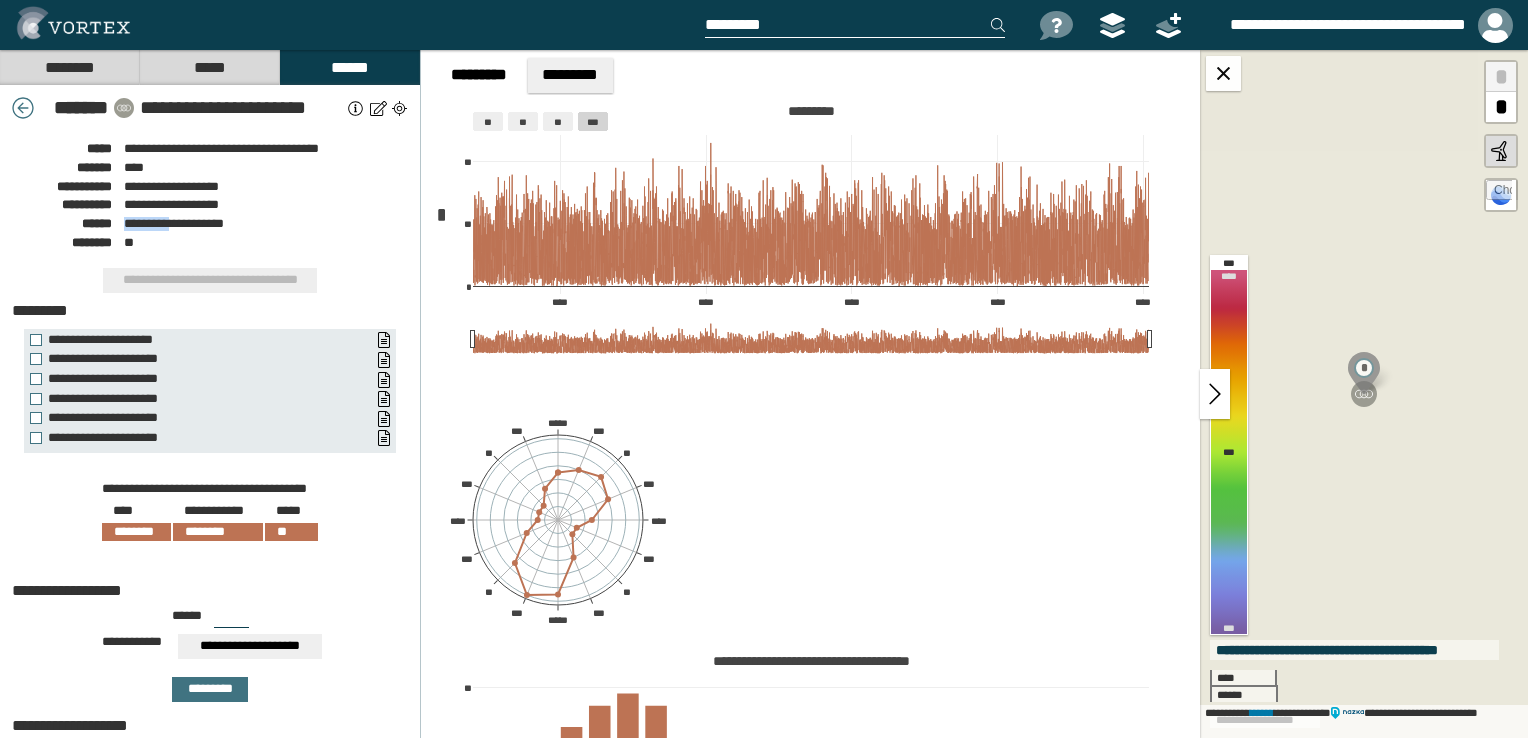 drag, startPoint x: 124, startPoint y: 222, endPoint x: 176, endPoint y: 224, distance: 52.03845 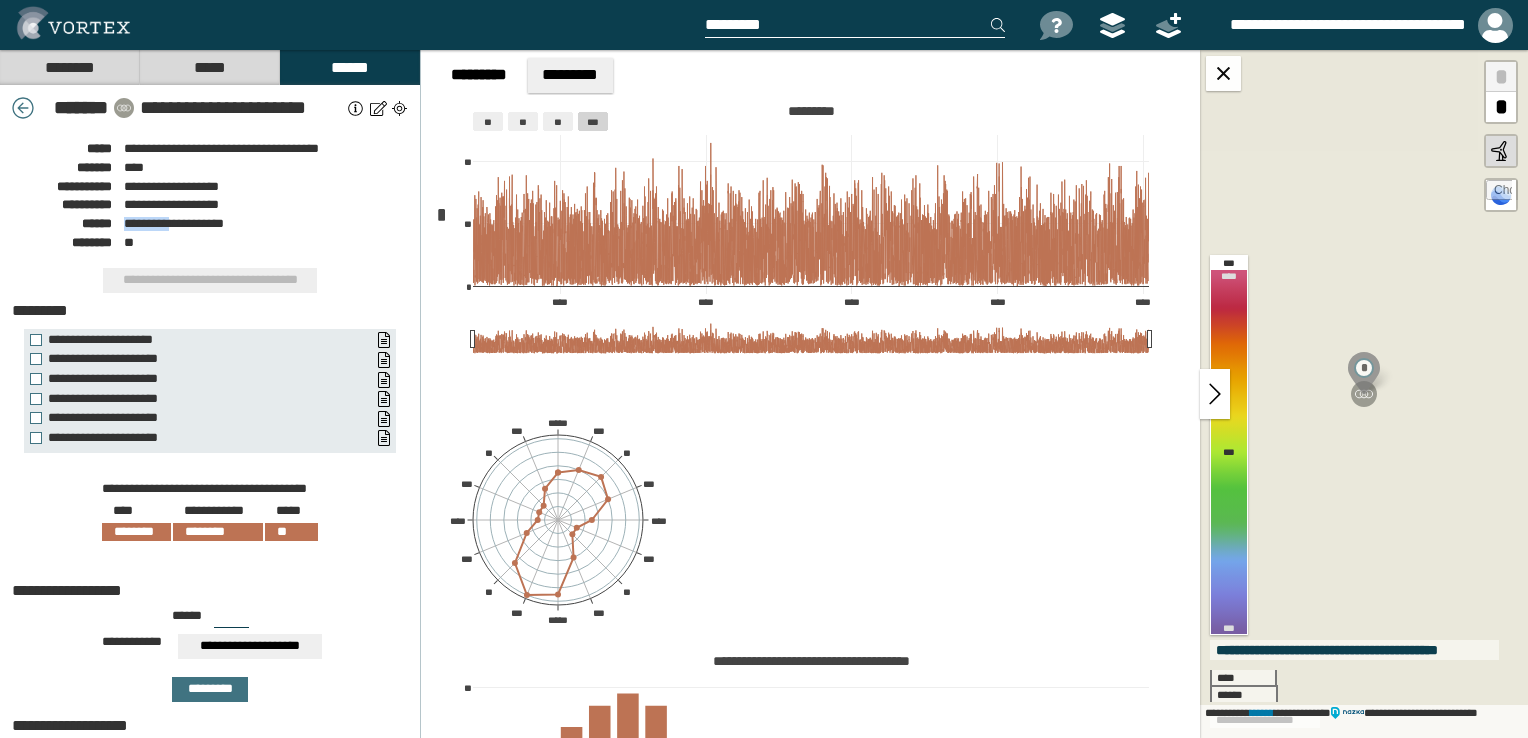 click on "**********" at bounding box center (221, 148) 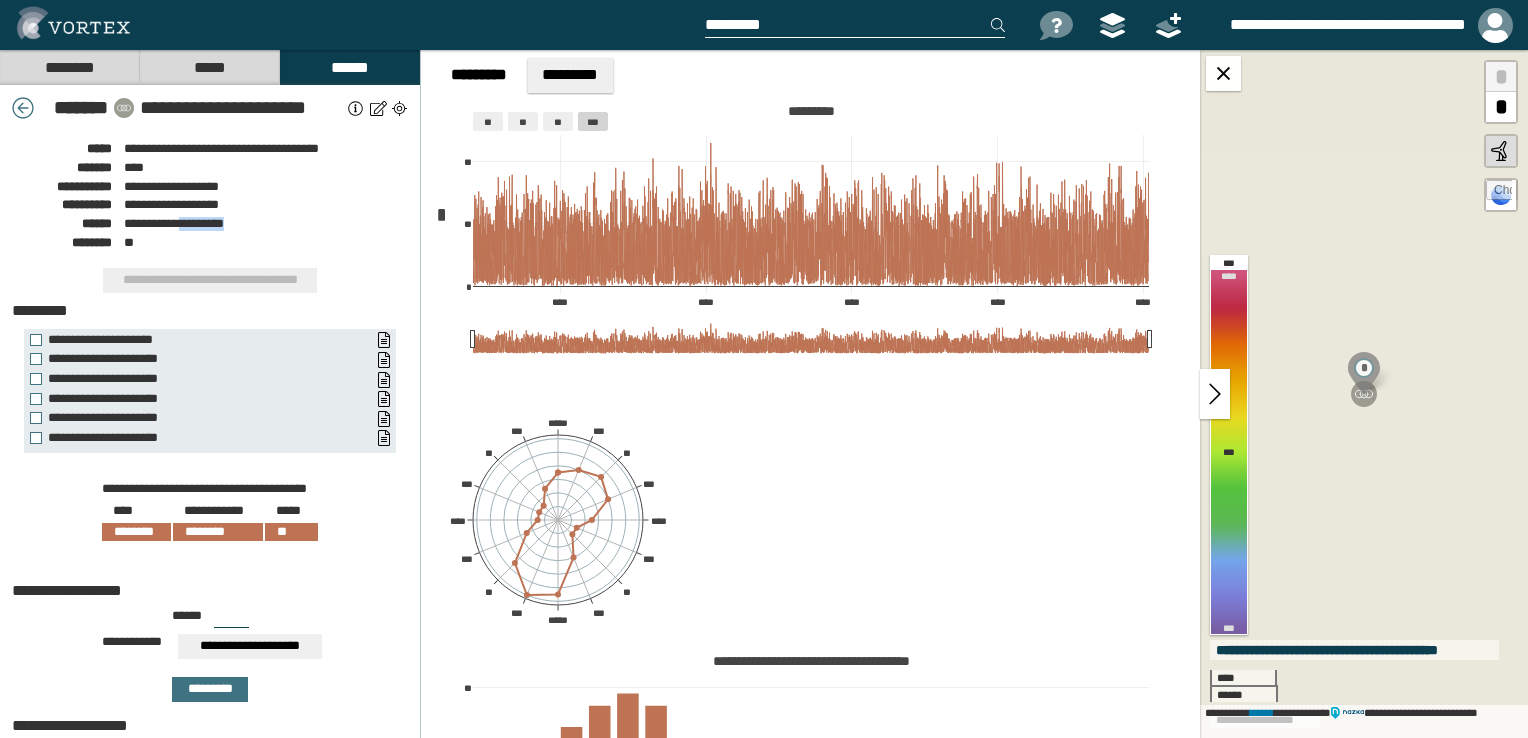 drag, startPoint x: 238, startPoint y: 224, endPoint x: 185, endPoint y: 218, distance: 53.338543 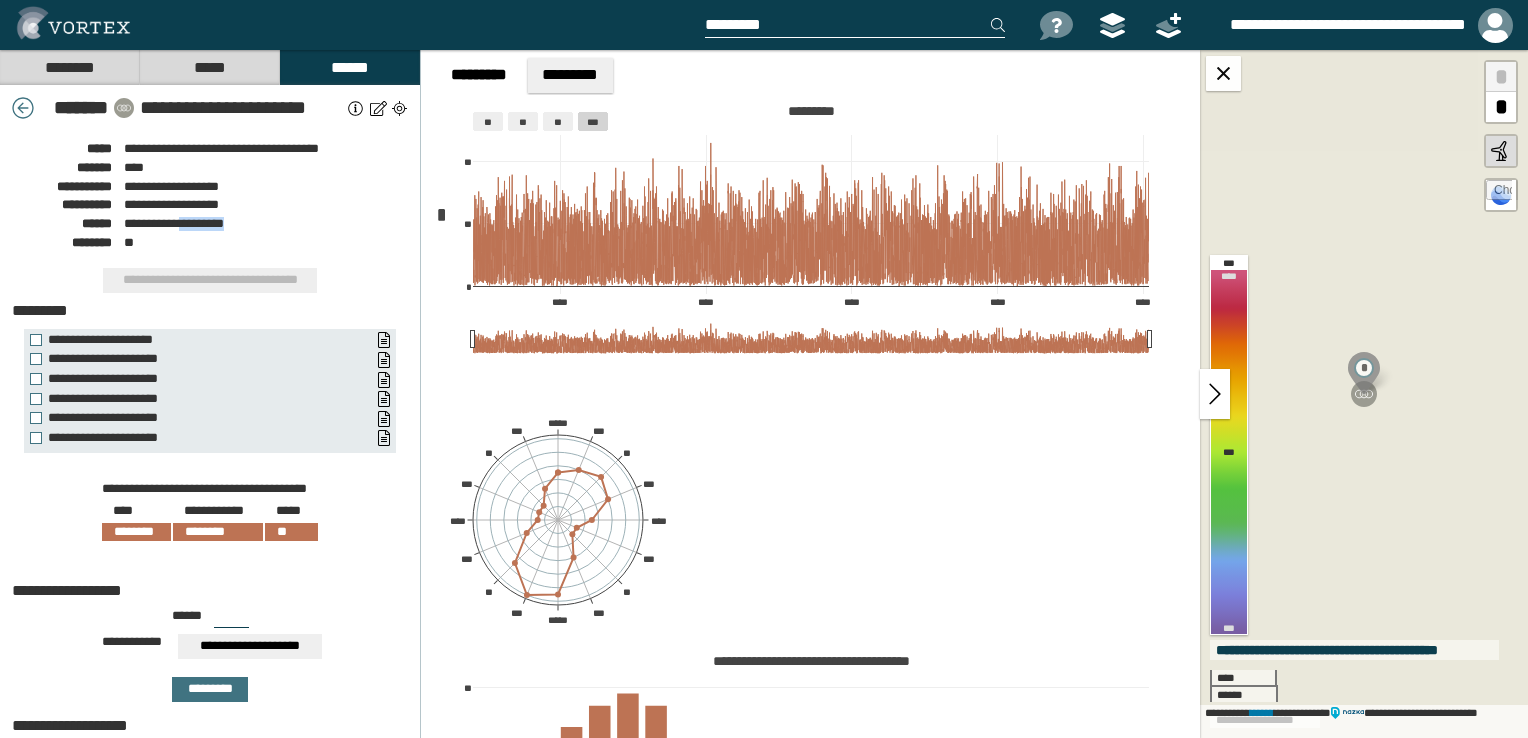 click on "**********" at bounding box center (210, 221) 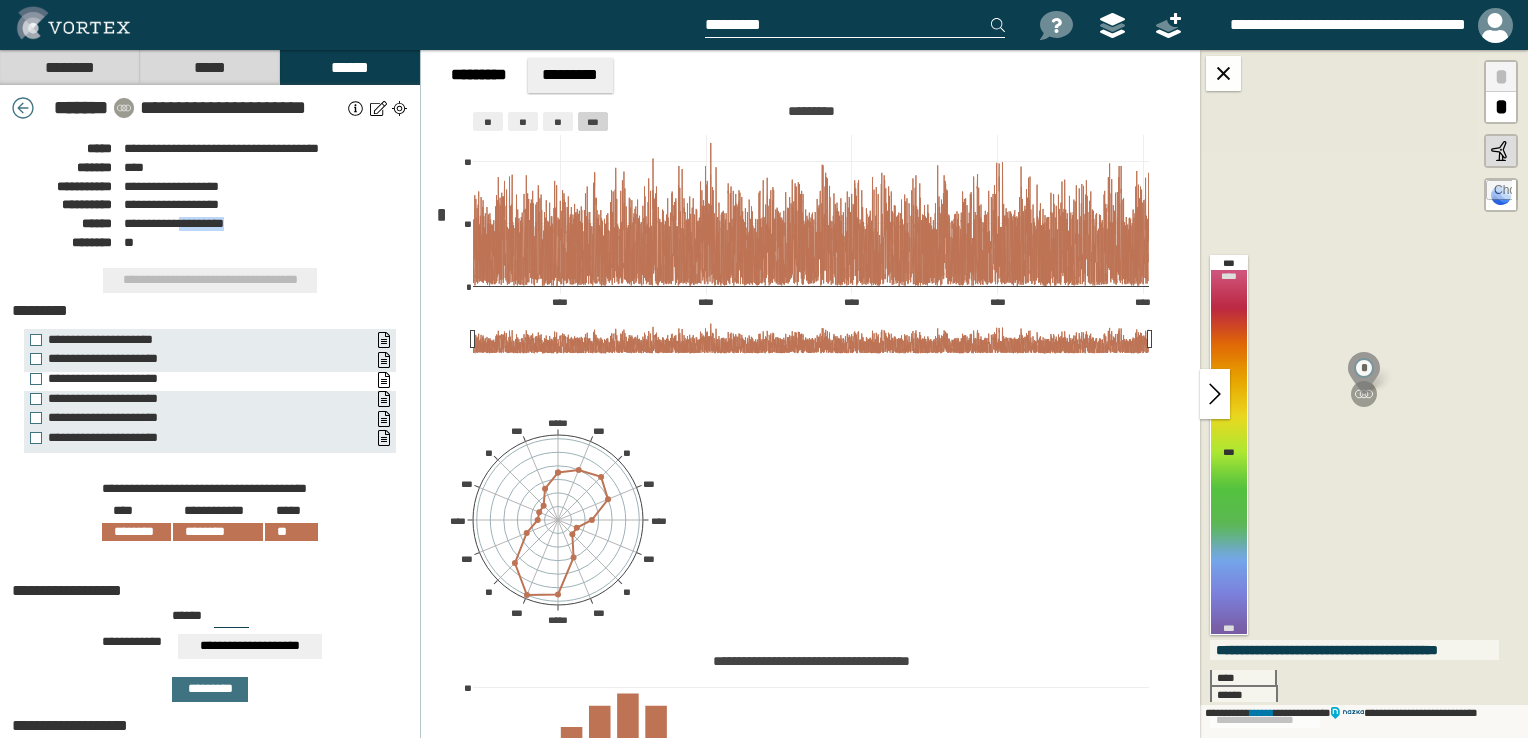 click on "**********" at bounding box center [195, 379] 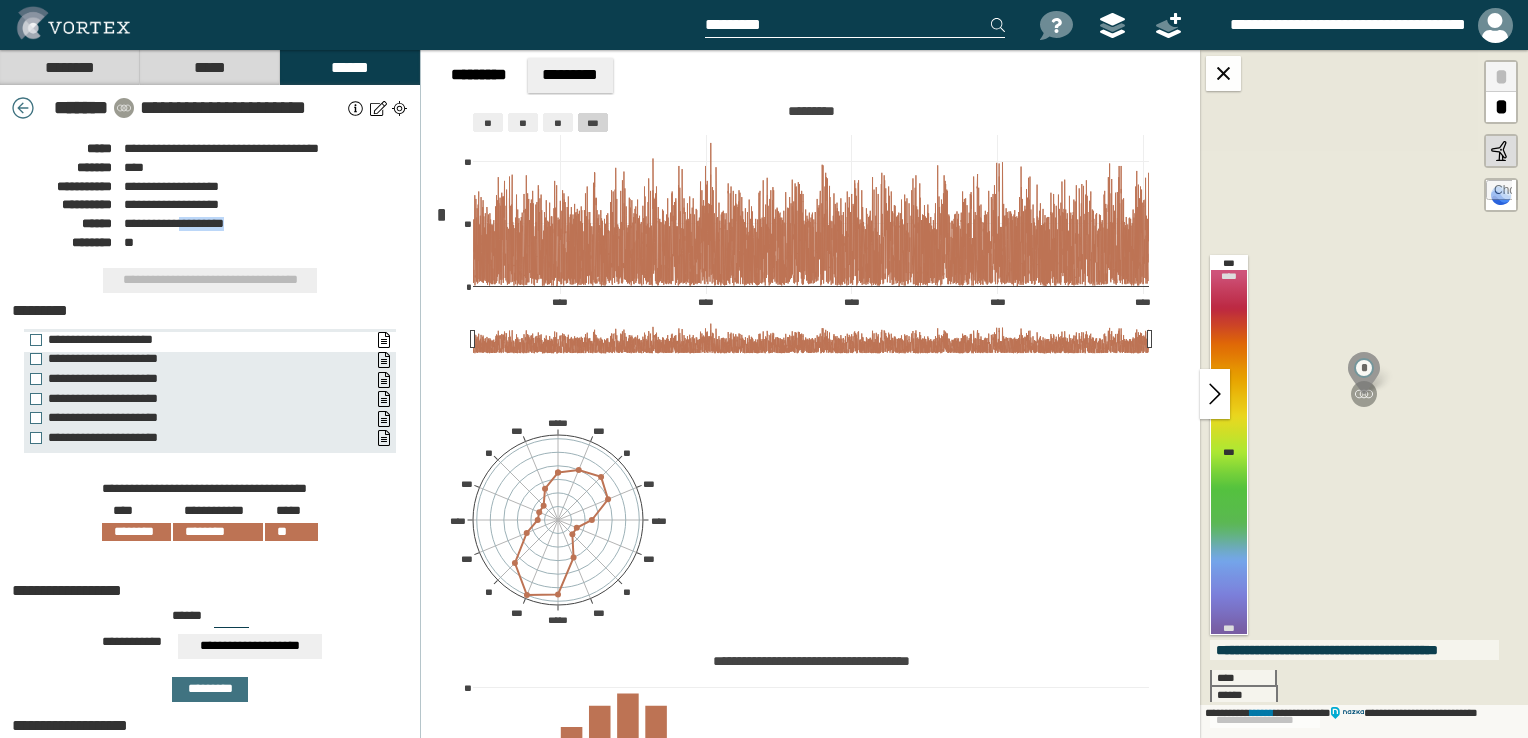 click on "**********" at bounding box center (195, 340) 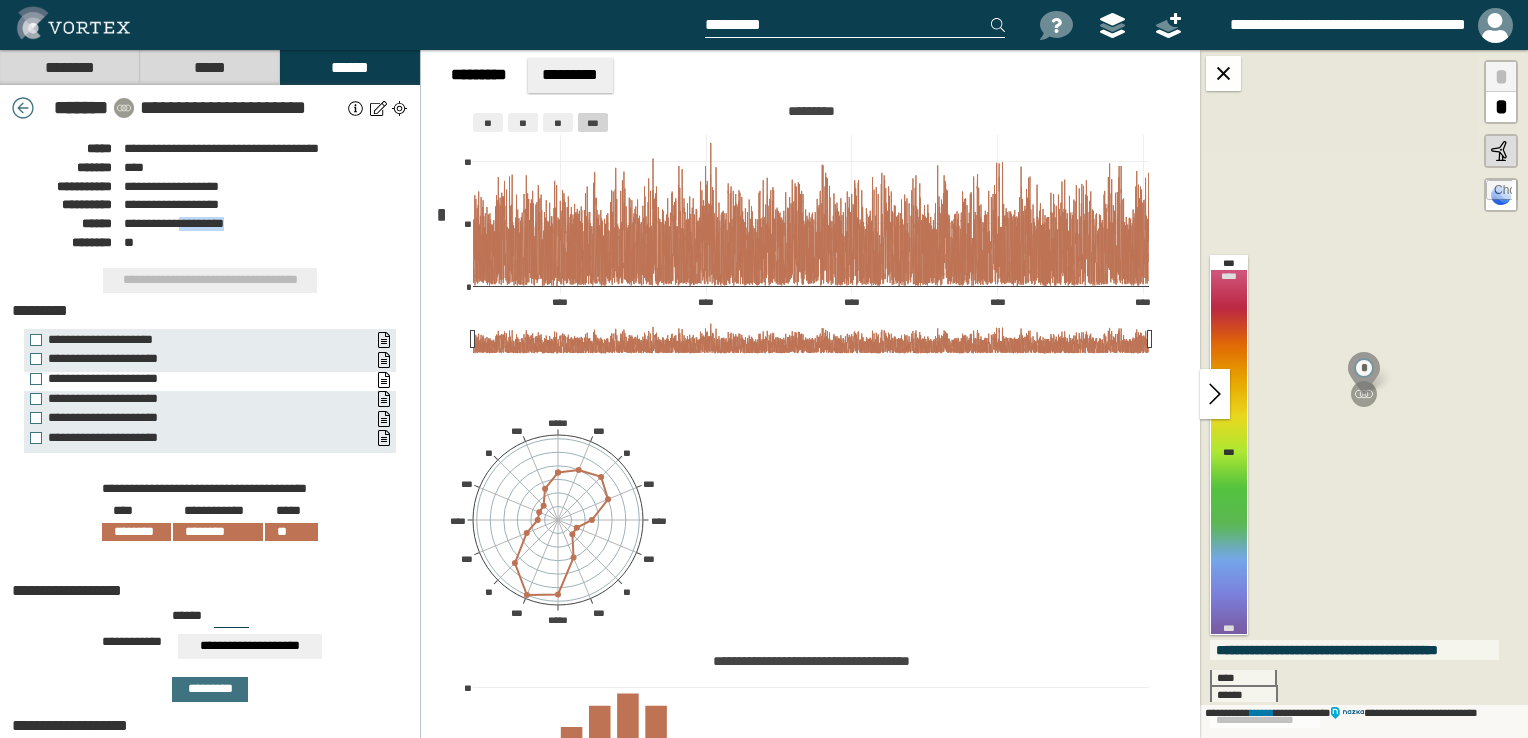 click on "**********" at bounding box center [200, 382] 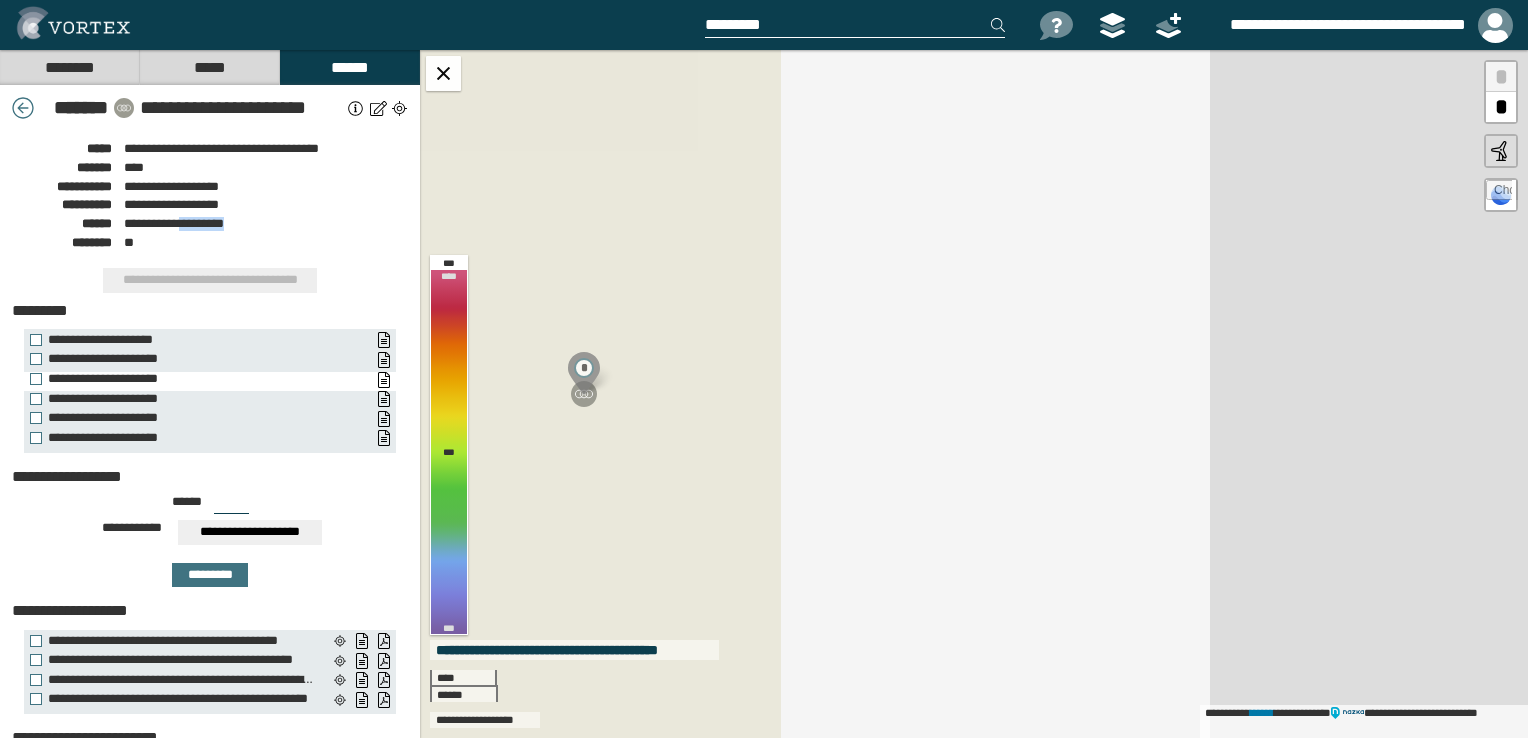 drag, startPoint x: 74, startPoint y: 373, endPoint x: 161, endPoint y: 380, distance: 87.28116 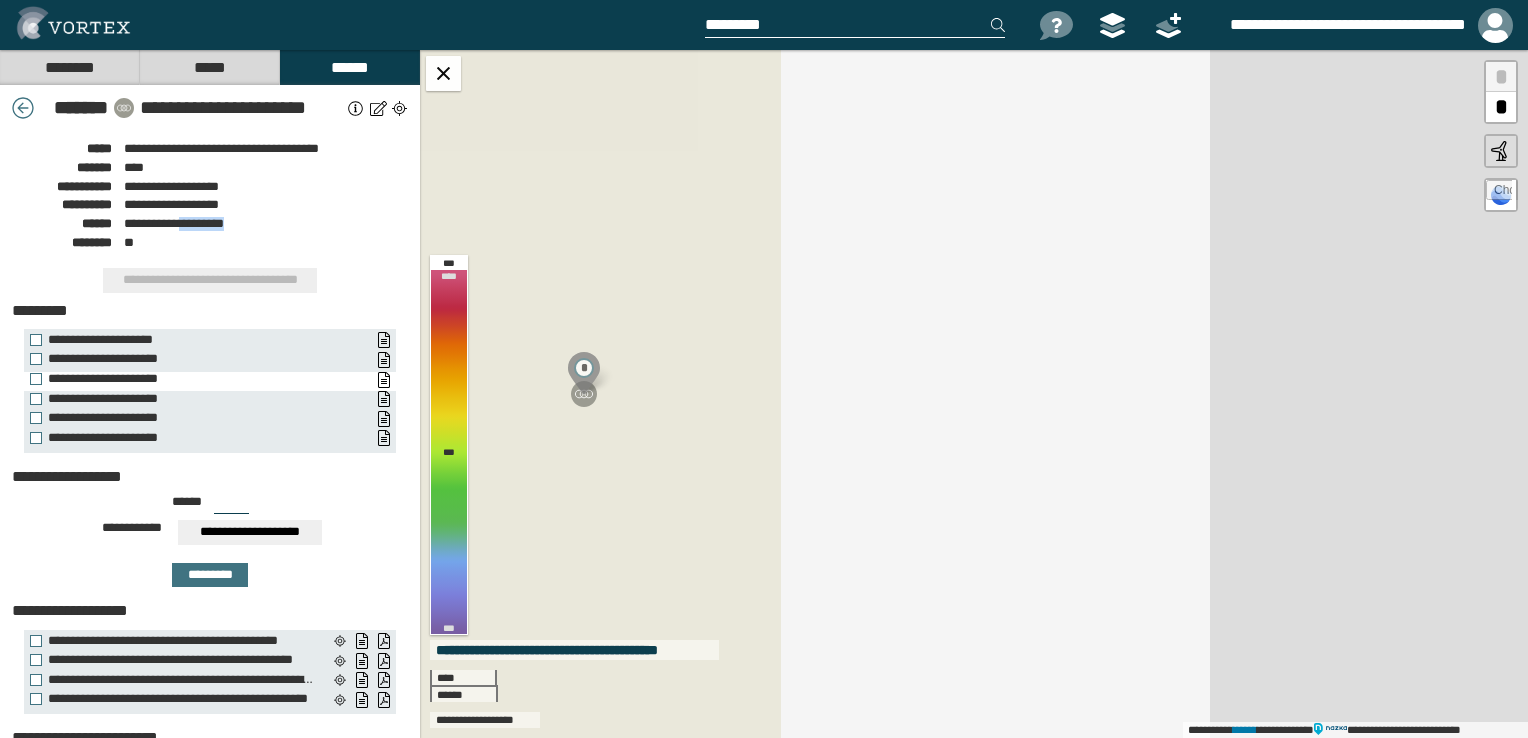 click on "**********" at bounding box center [195, 379] 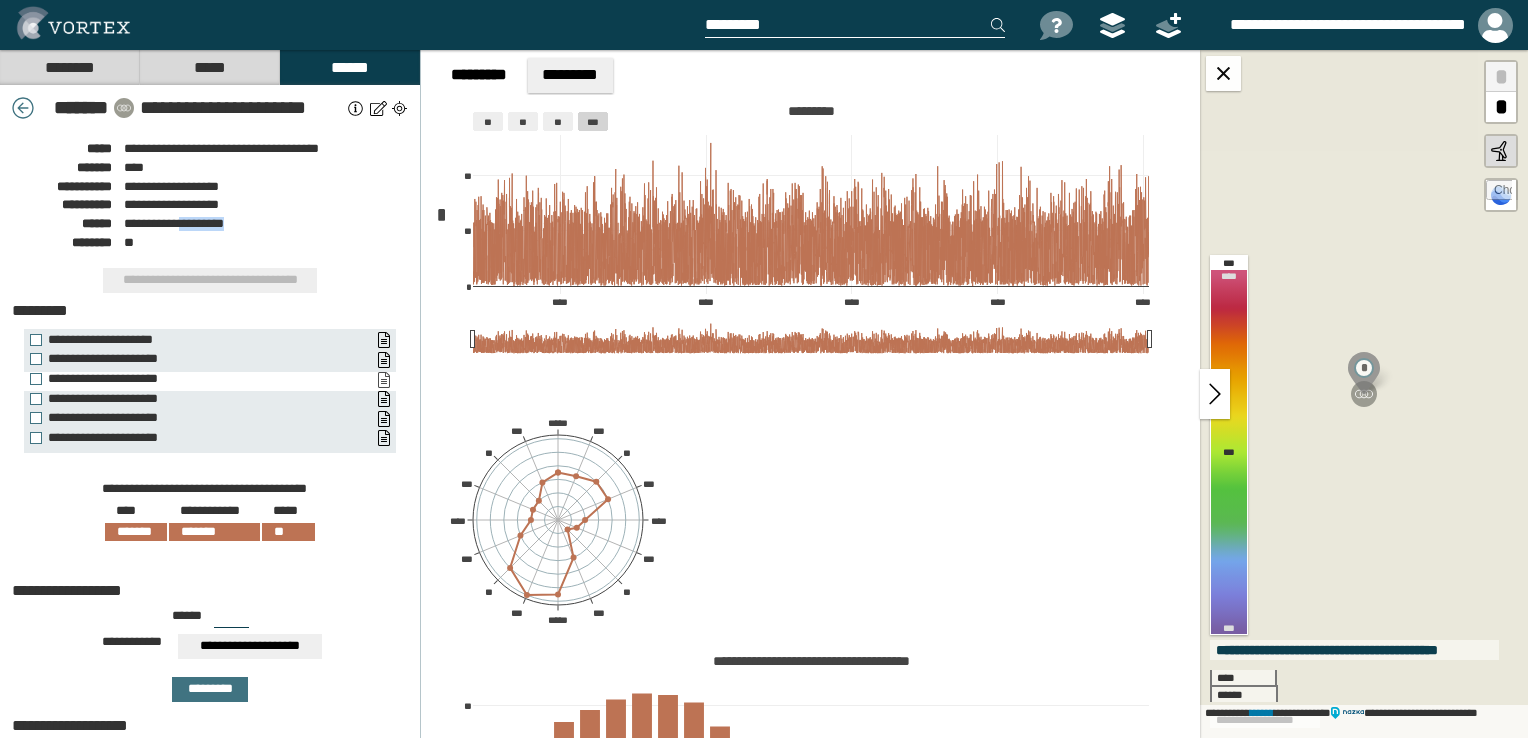 click on "**********" at bounding box center (383, 380) 